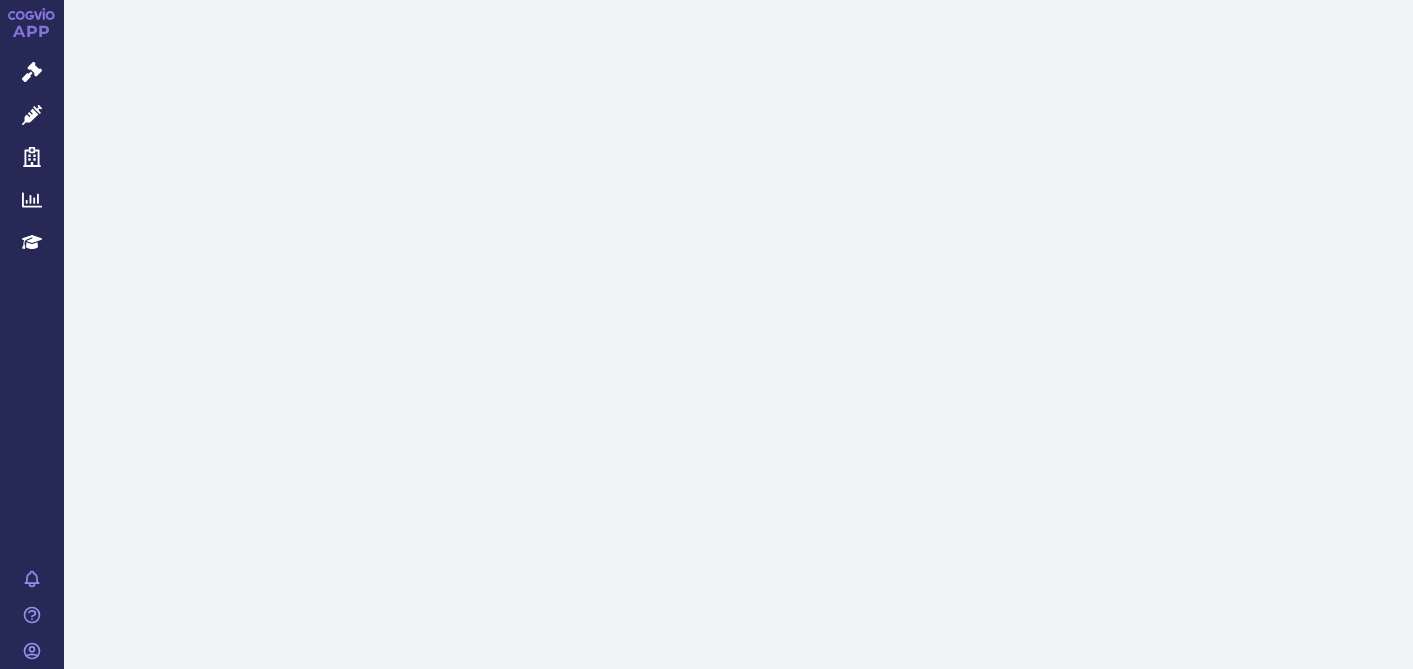 scroll, scrollTop: 0, scrollLeft: 0, axis: both 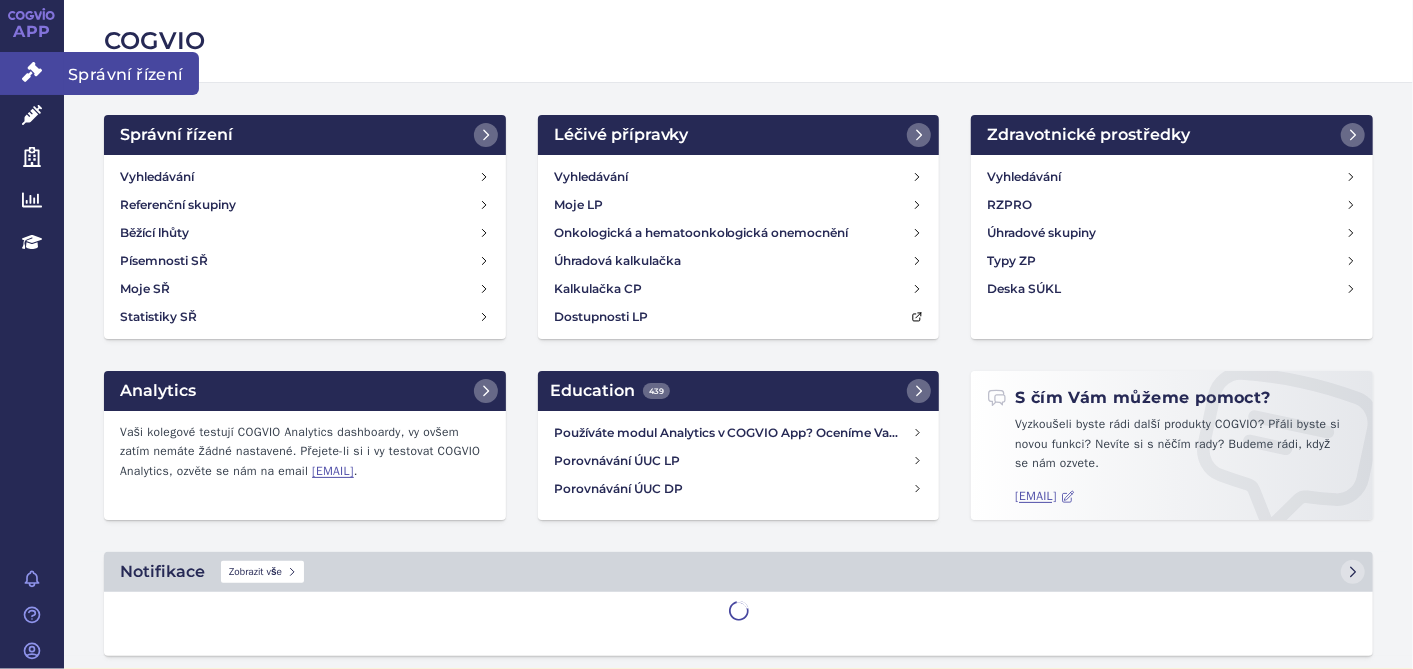 click on "Správní řízení" at bounding box center [32, 73] 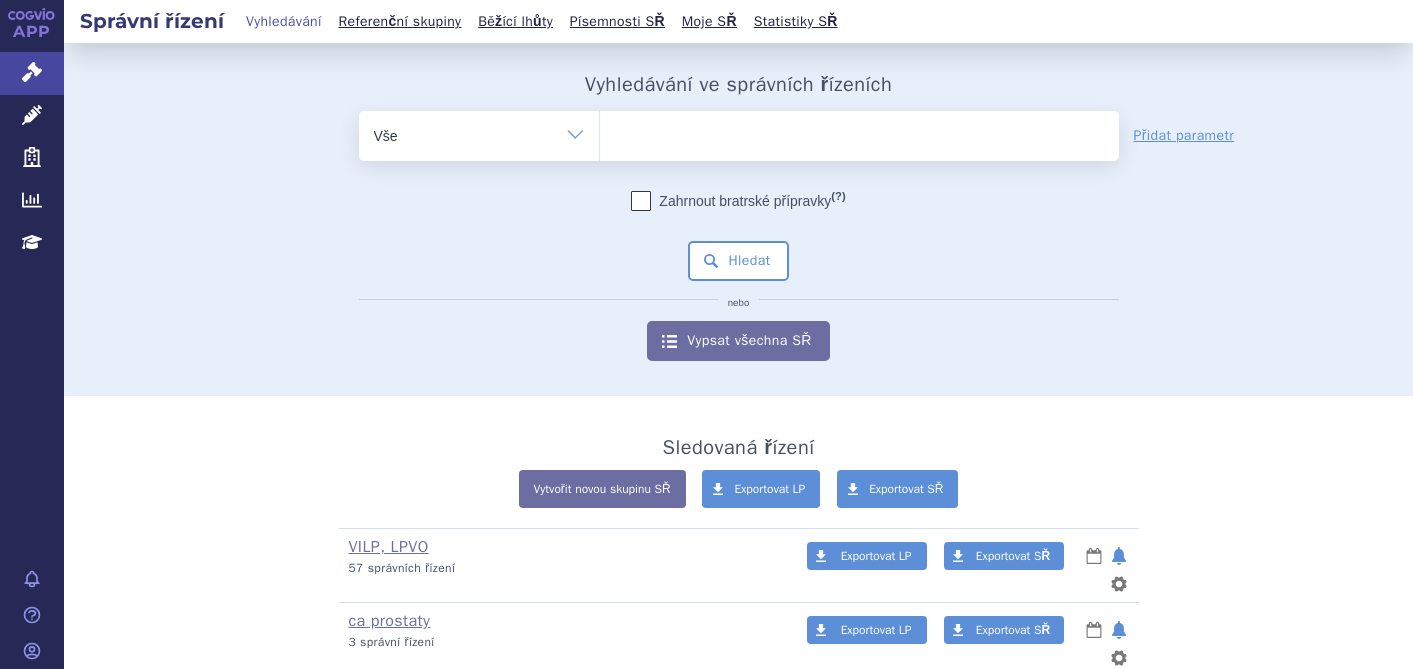 scroll, scrollTop: 0, scrollLeft: 0, axis: both 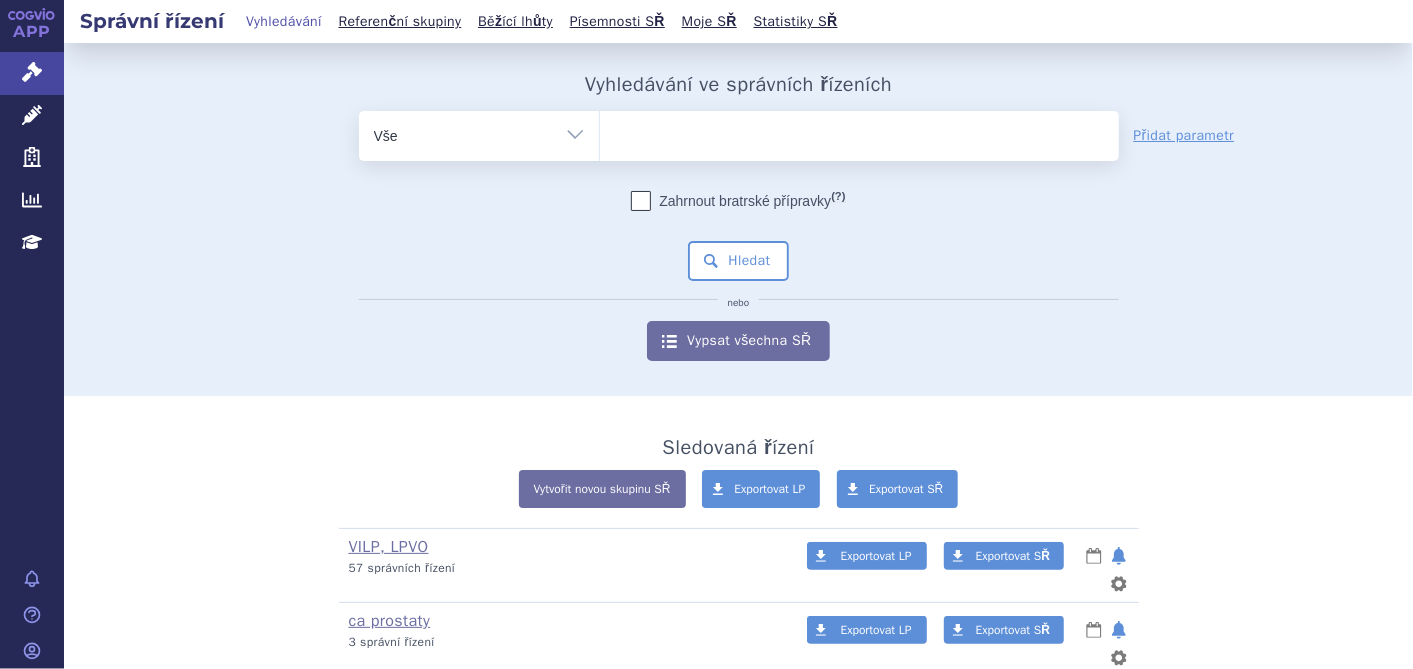 click at bounding box center [859, 136] 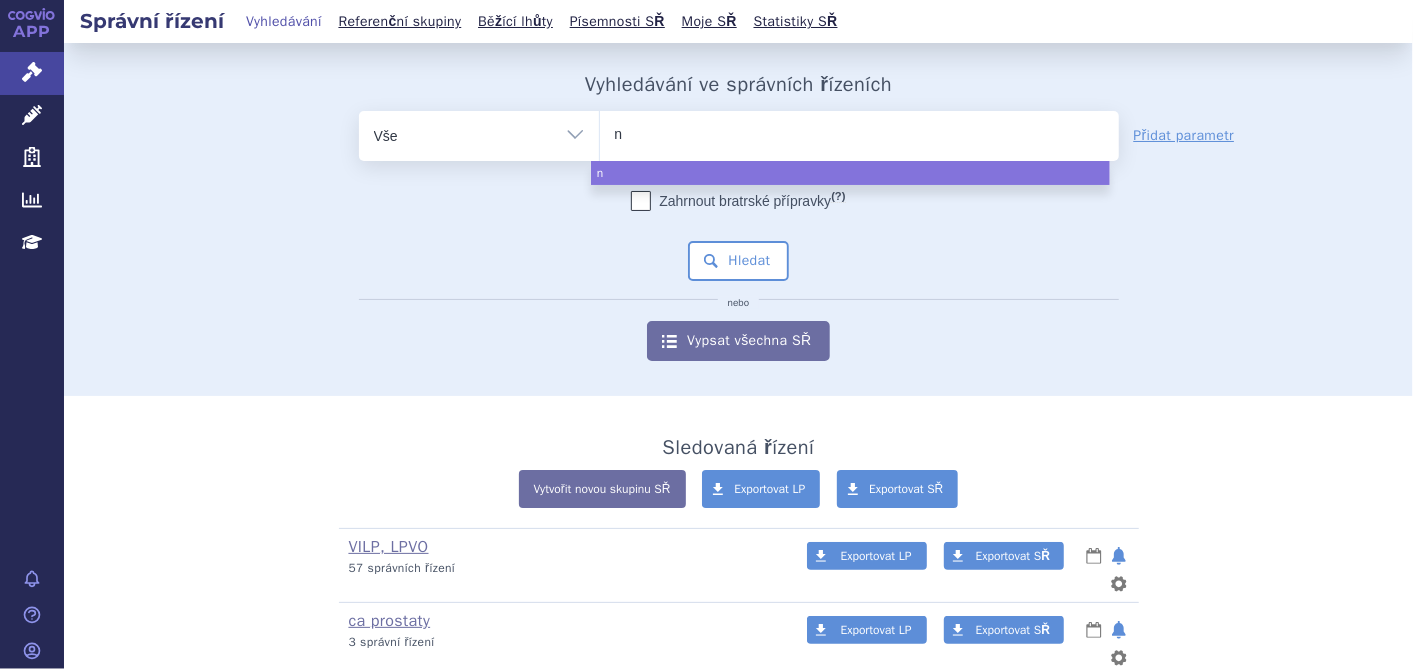 type on "nu" 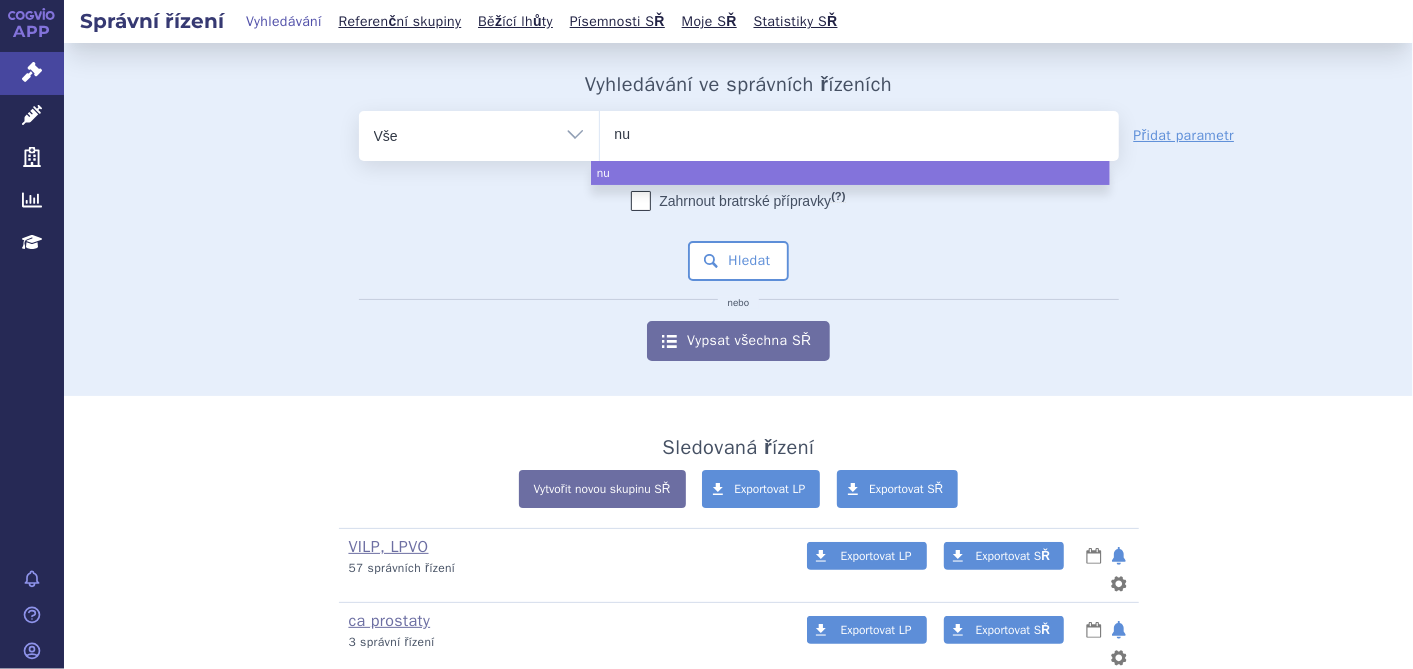 type on "nub" 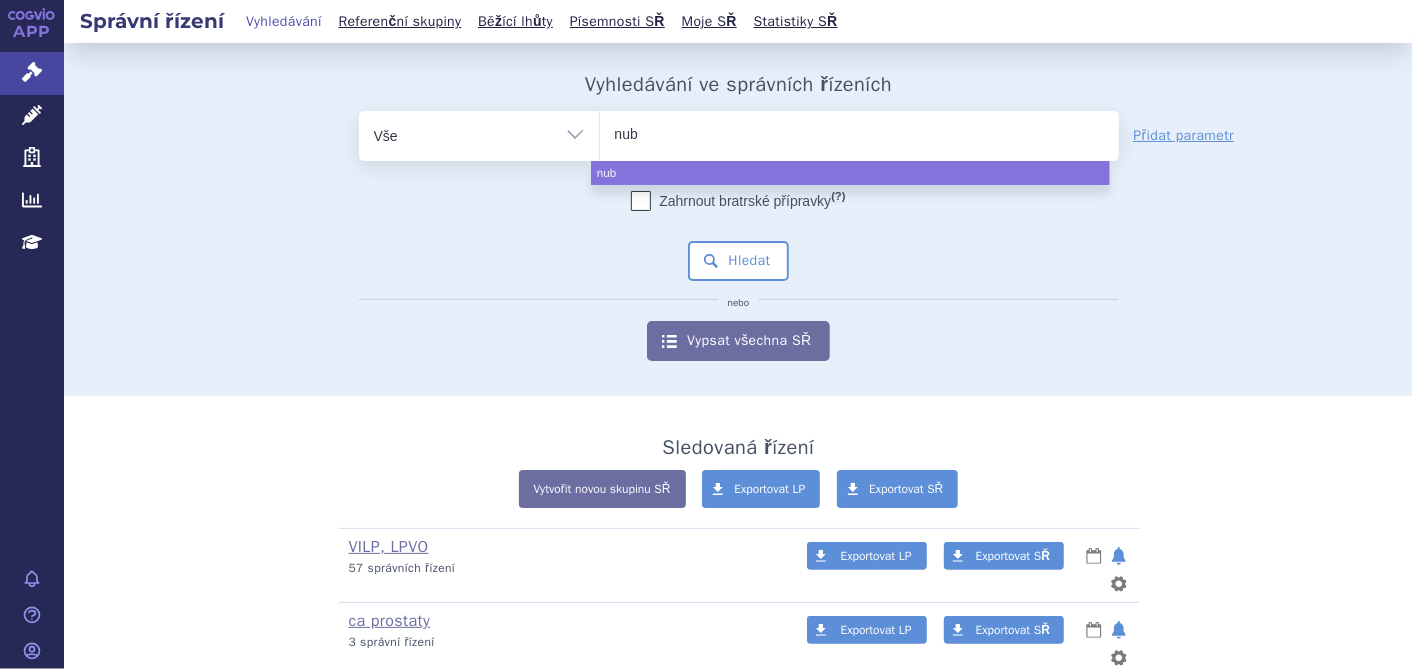 type on "nube" 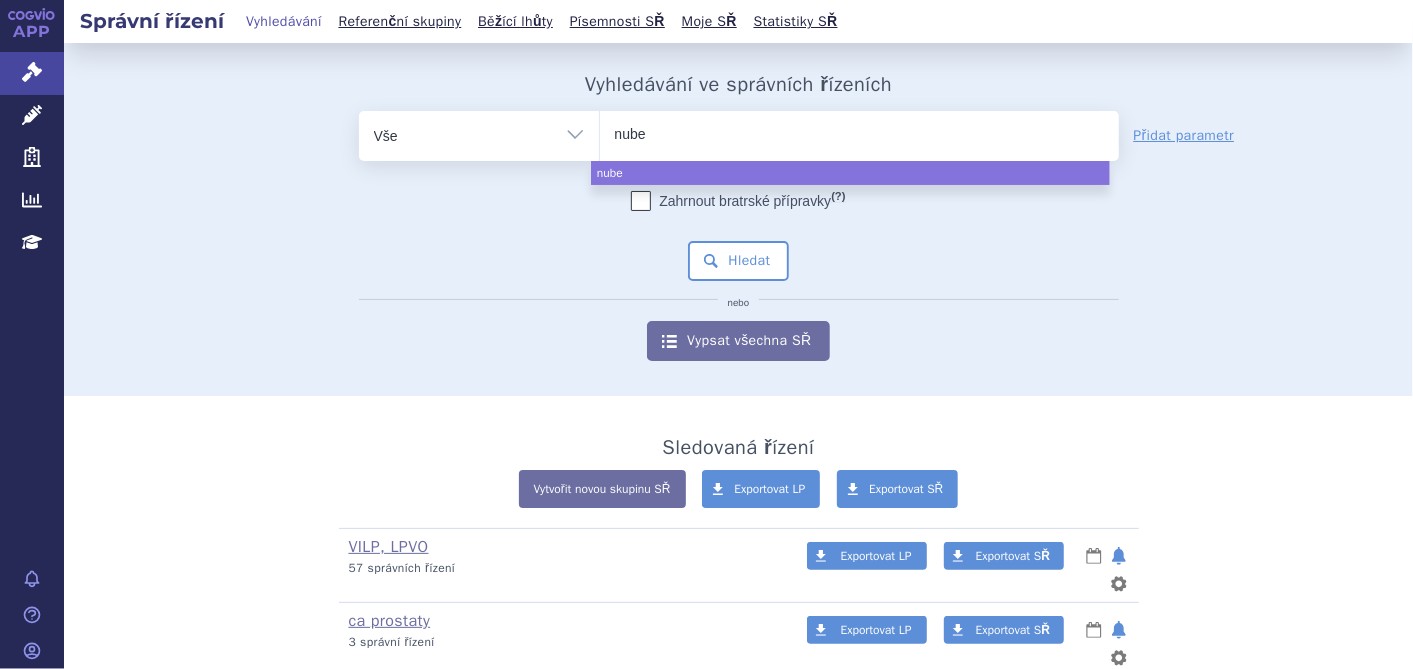type on "nubeq" 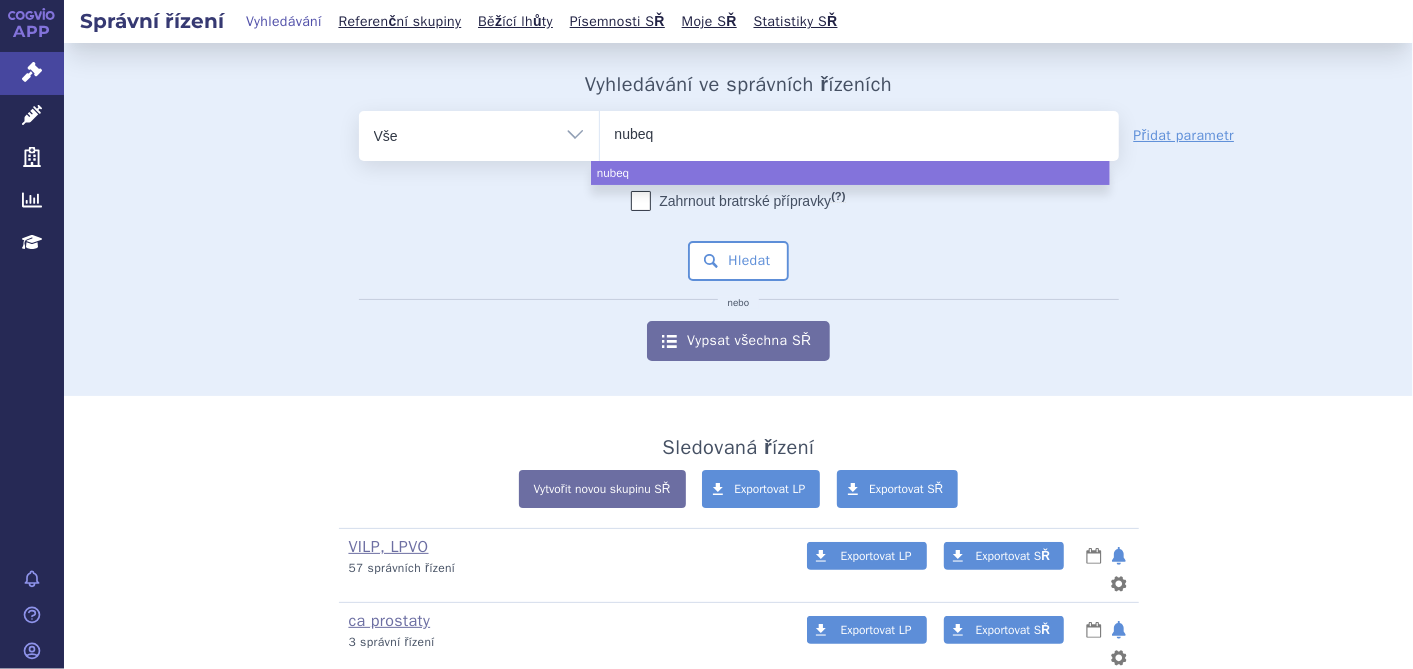 type on "nubeqa" 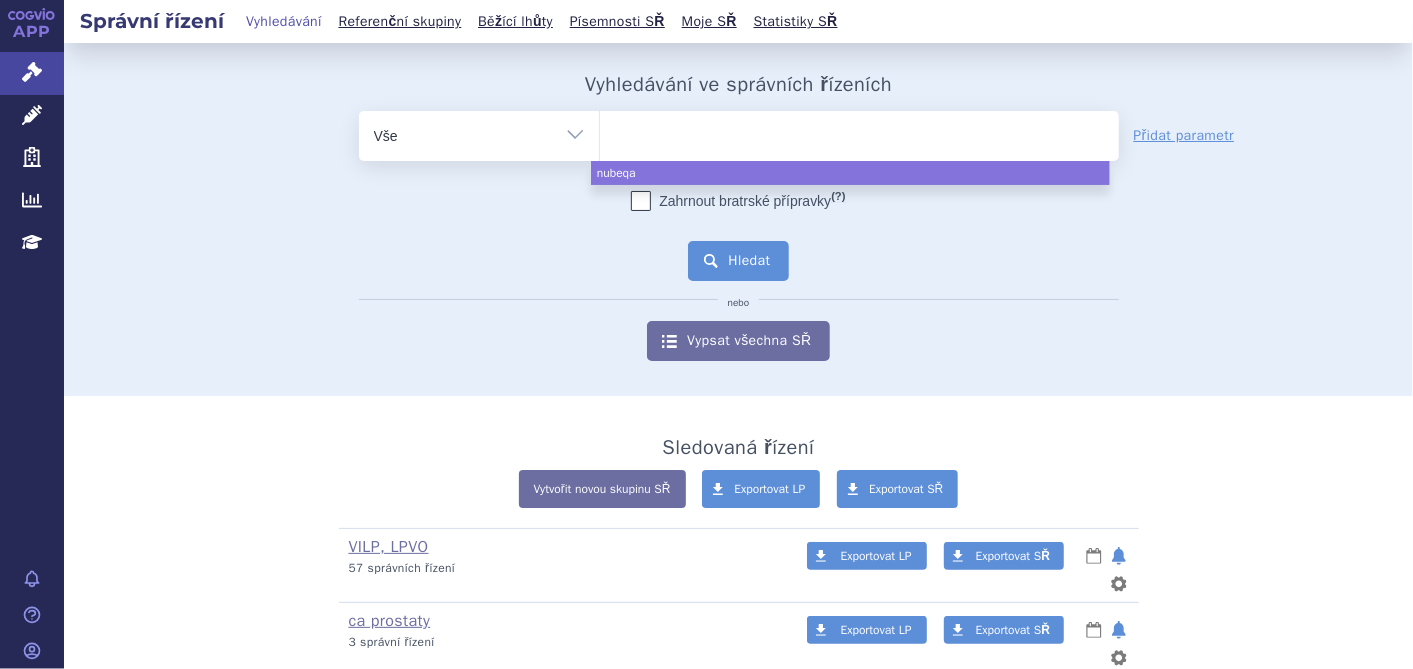 click on "Hledat" at bounding box center [738, 261] 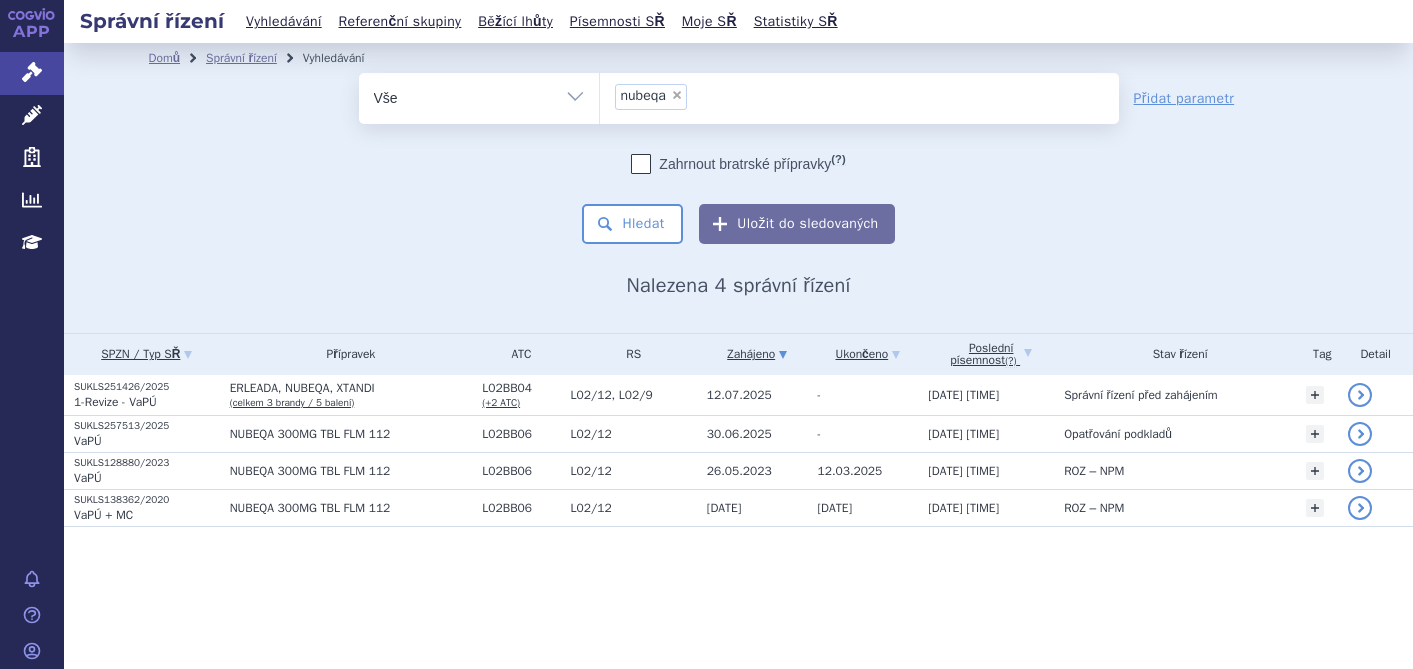 scroll, scrollTop: 0, scrollLeft: 0, axis: both 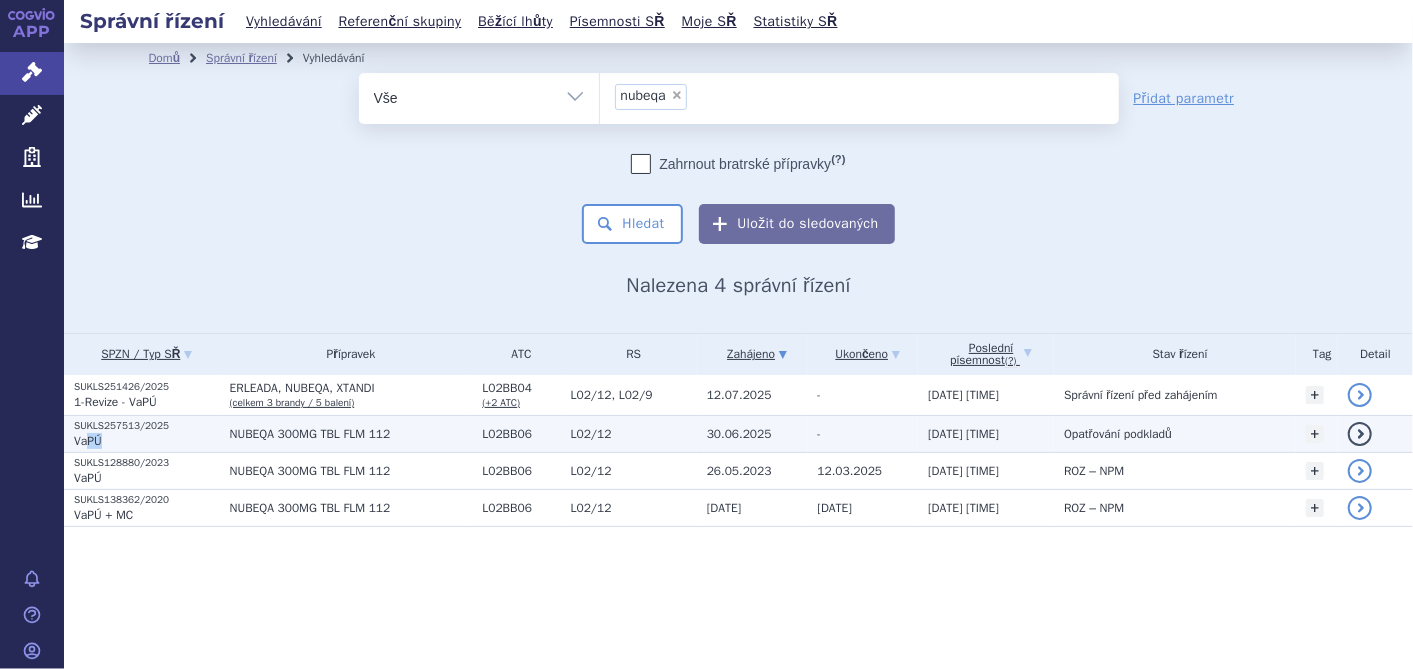 drag, startPoint x: 150, startPoint y: 439, endPoint x: 86, endPoint y: 440, distance: 64.00781 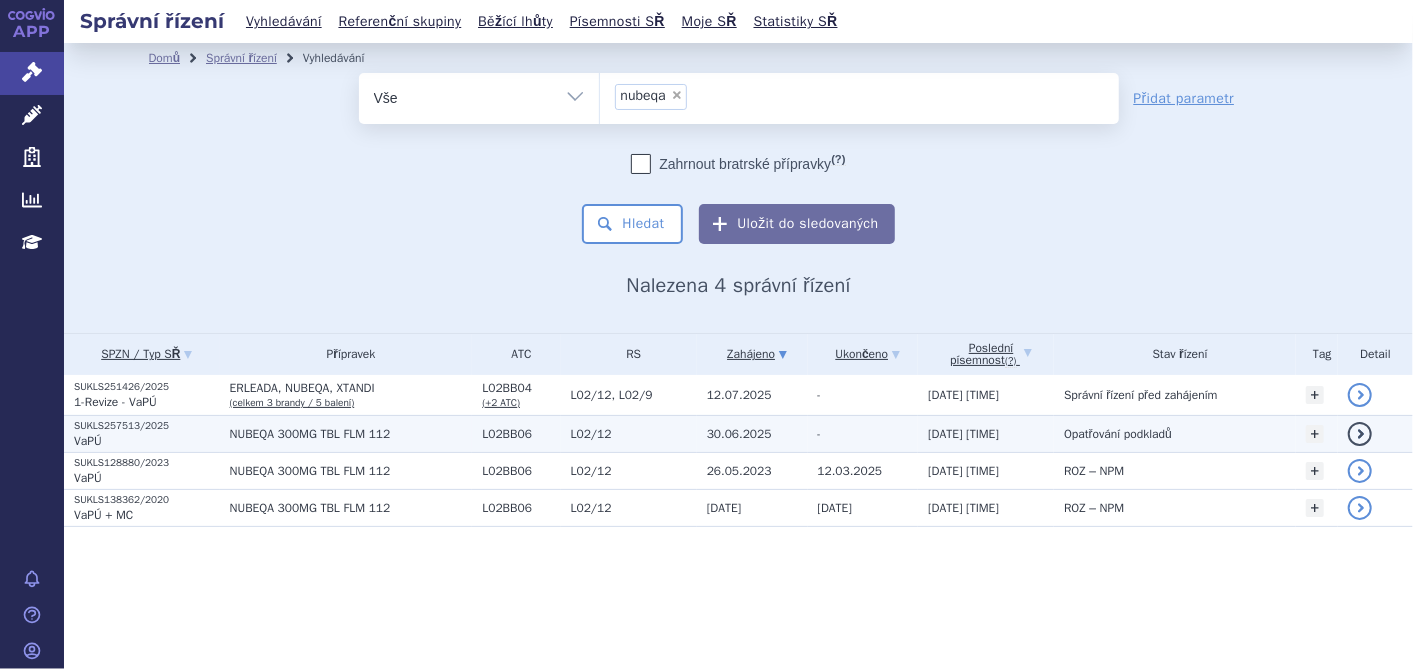 drag, startPoint x: 86, startPoint y: 440, endPoint x: 174, endPoint y: 421, distance: 90.02777 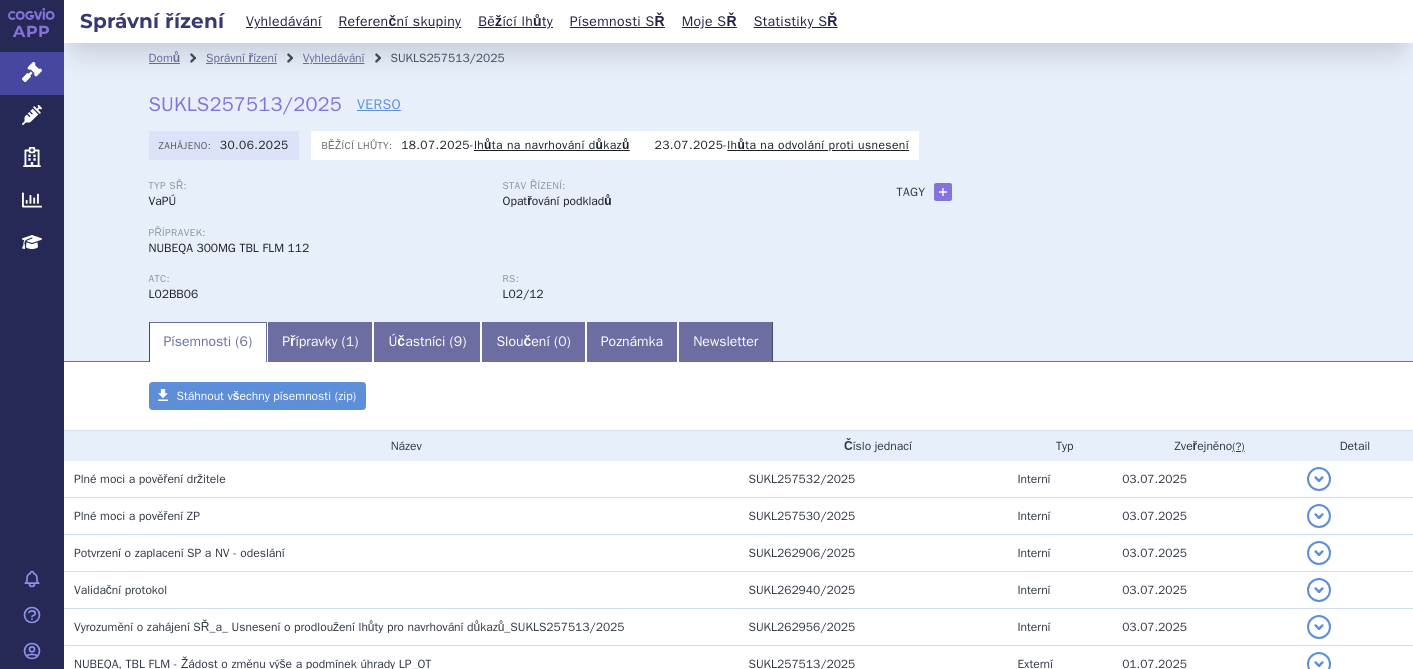 scroll, scrollTop: 0, scrollLeft: 0, axis: both 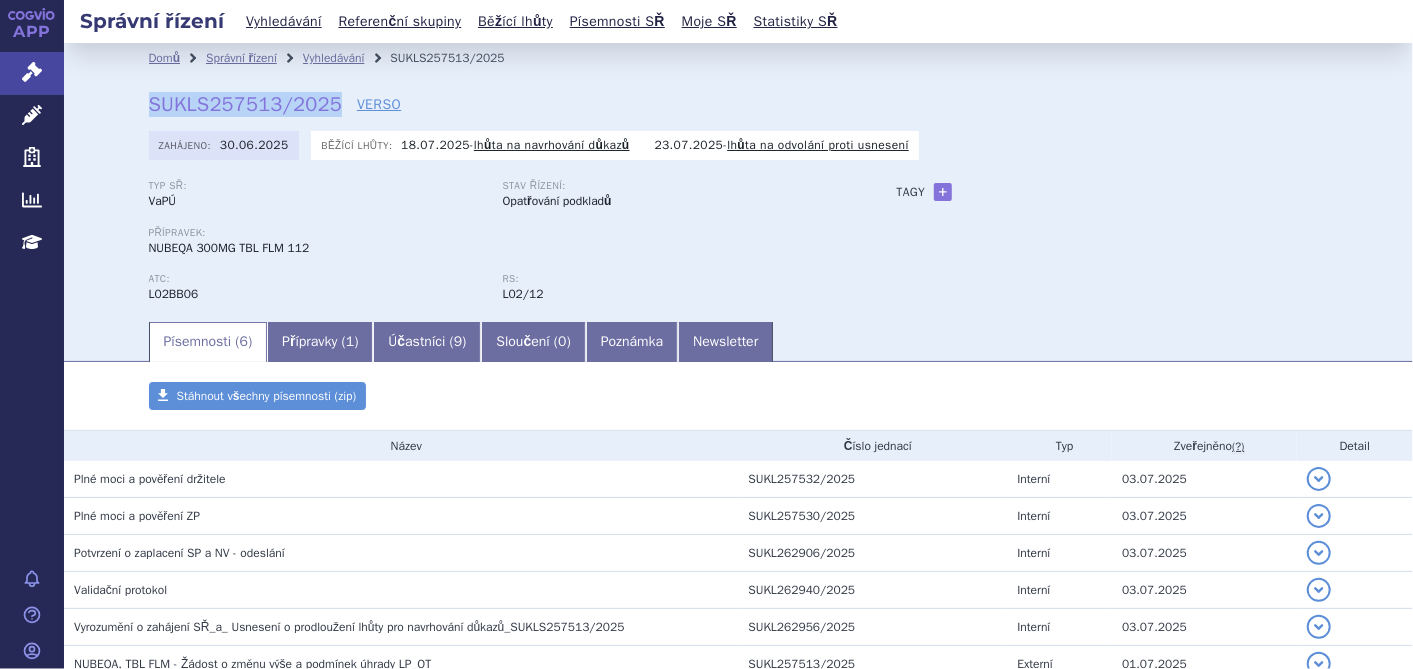 drag, startPoint x: 134, startPoint y: 103, endPoint x: 324, endPoint y: 108, distance: 190.06578 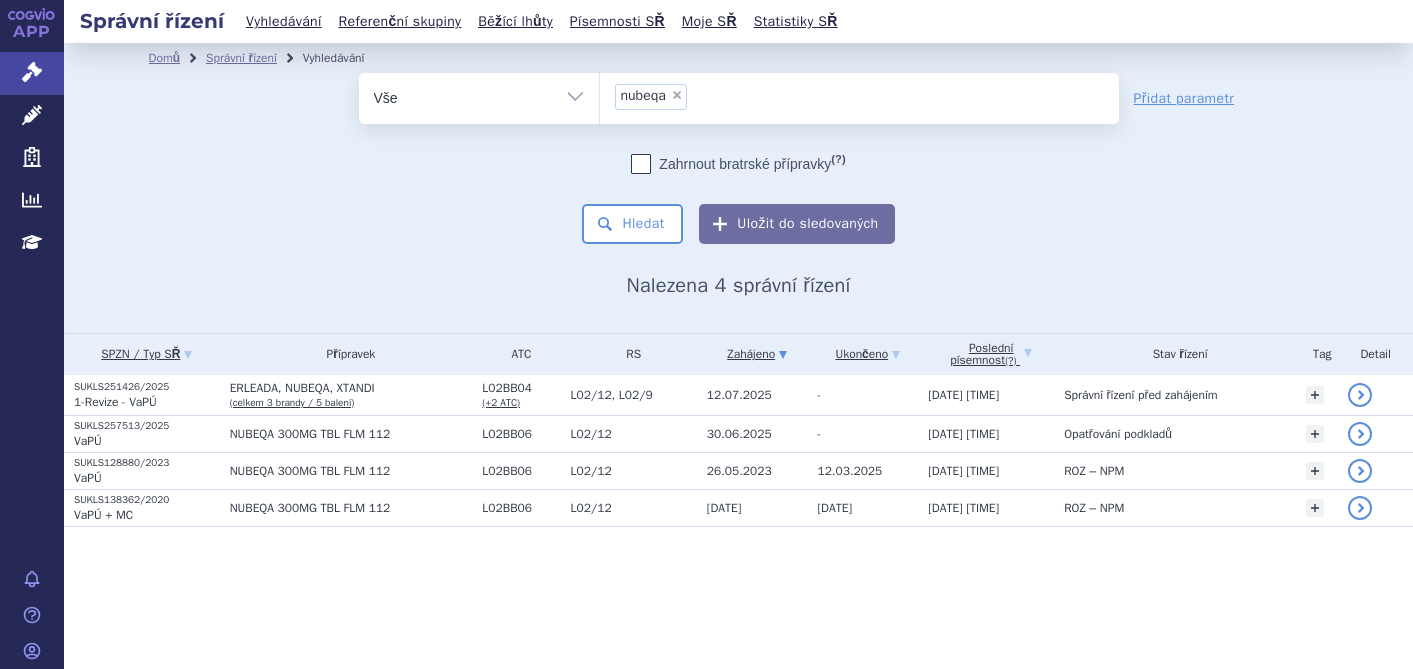 scroll, scrollTop: 0, scrollLeft: 0, axis: both 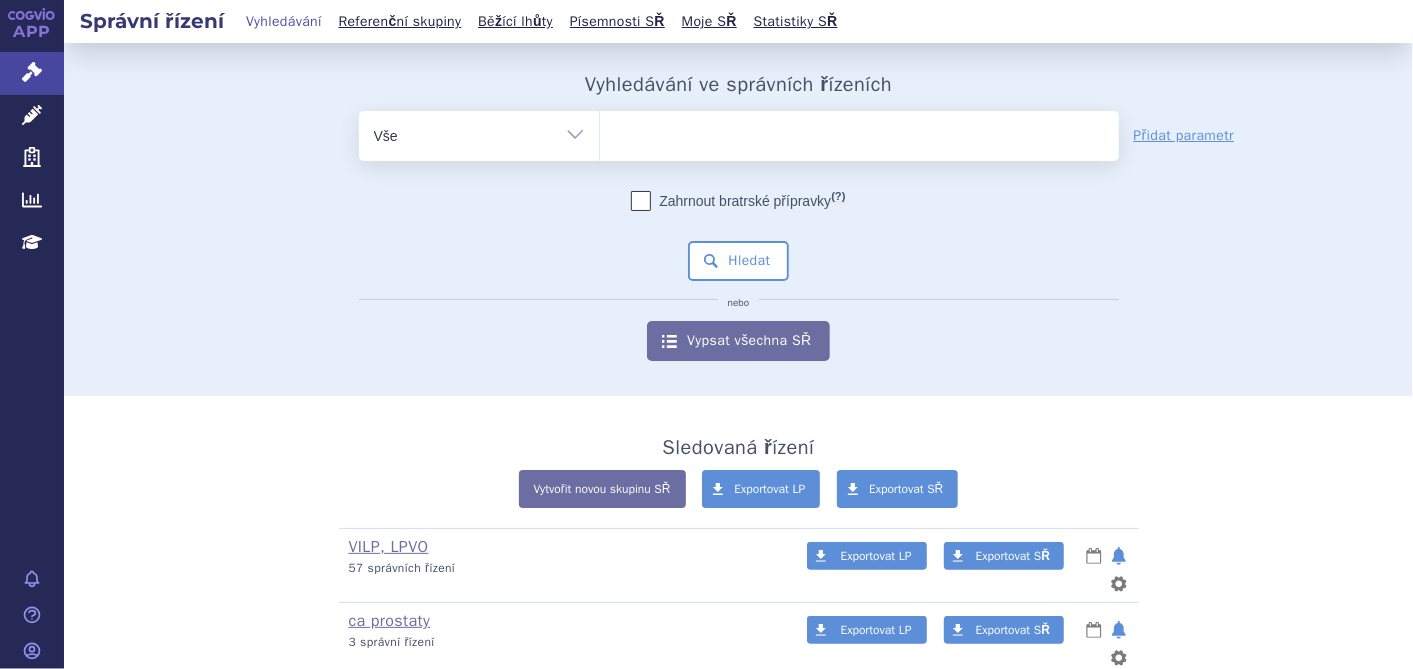 click at bounding box center (620, 133) 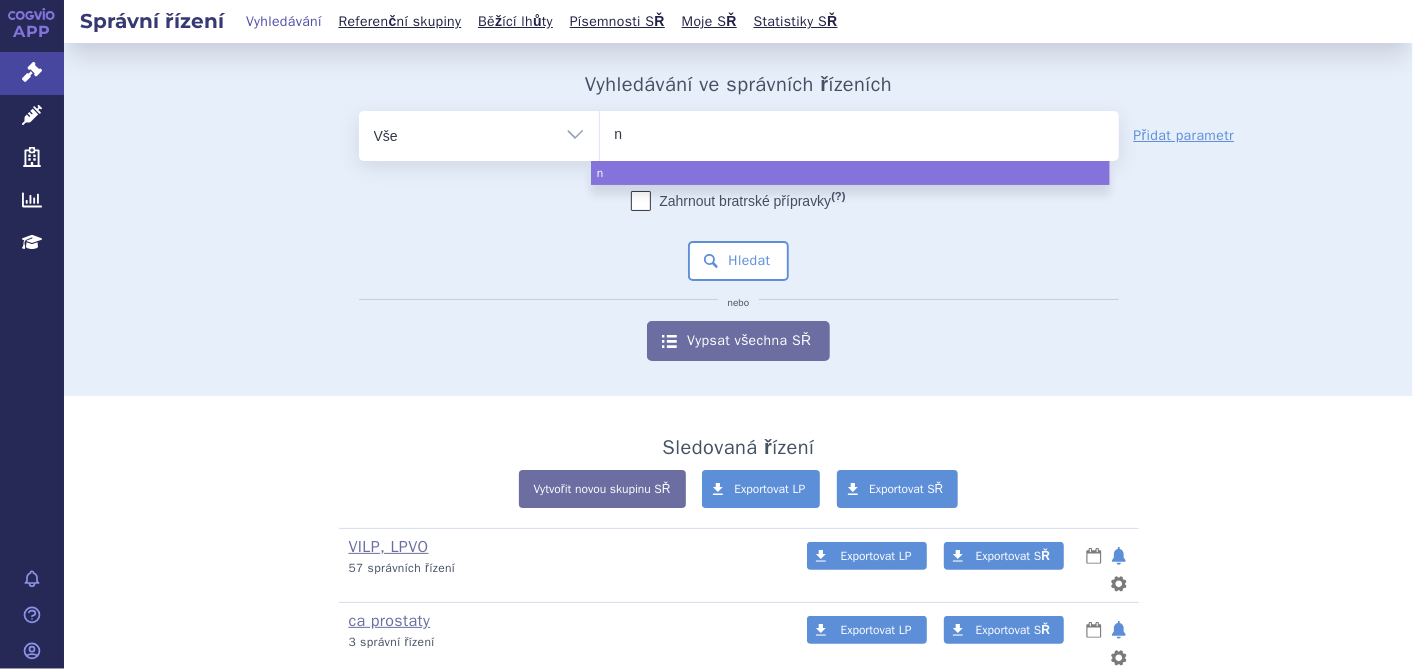 type on "nu" 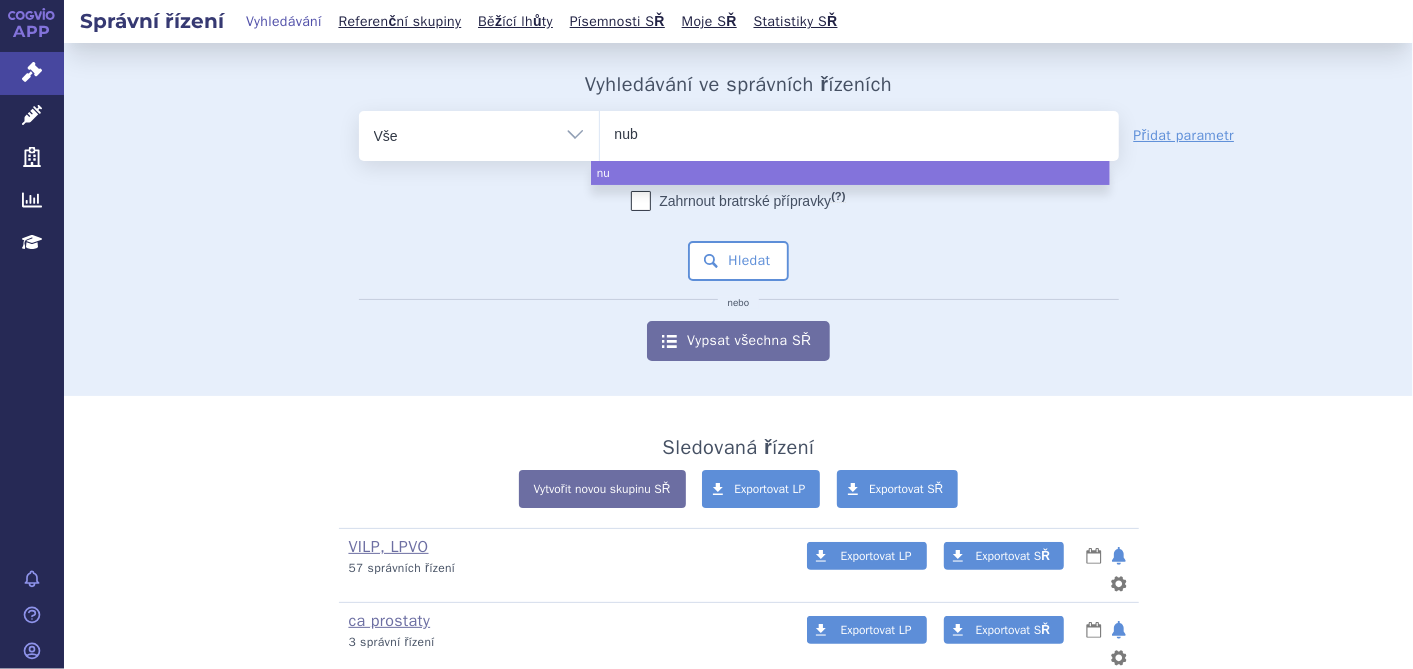 type on "nube" 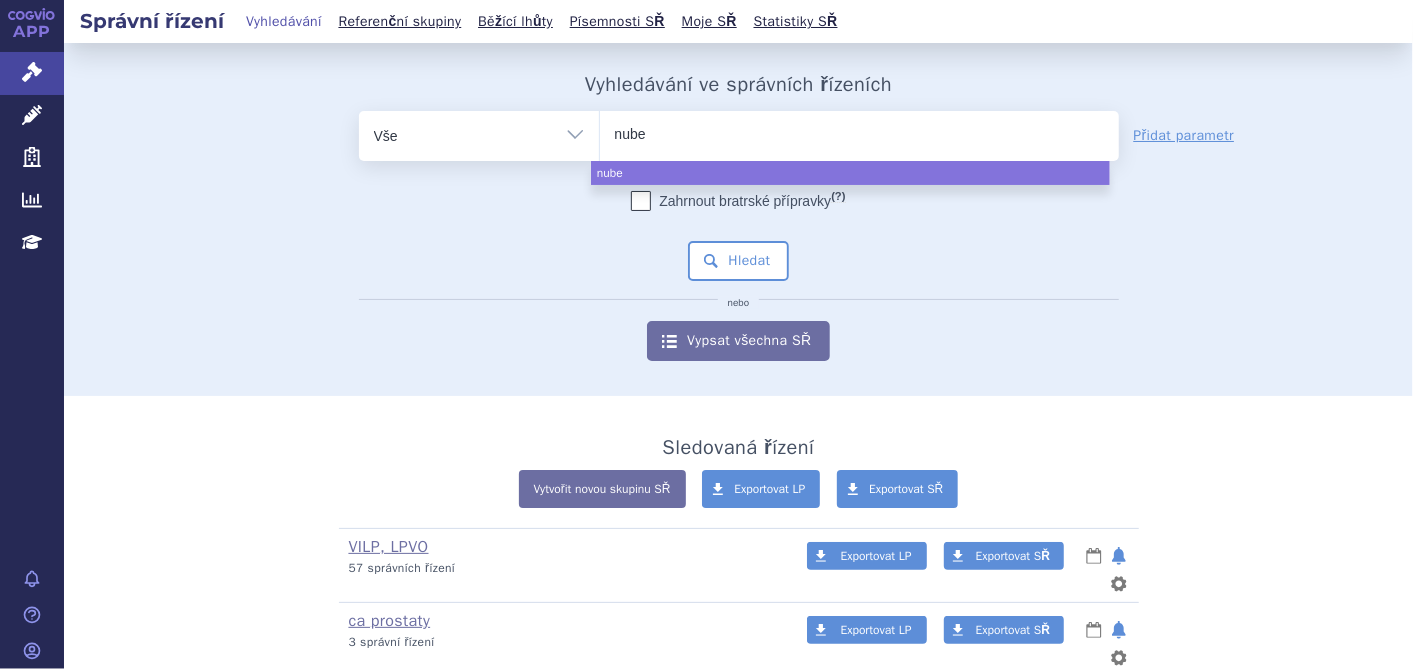 type on "nubeq" 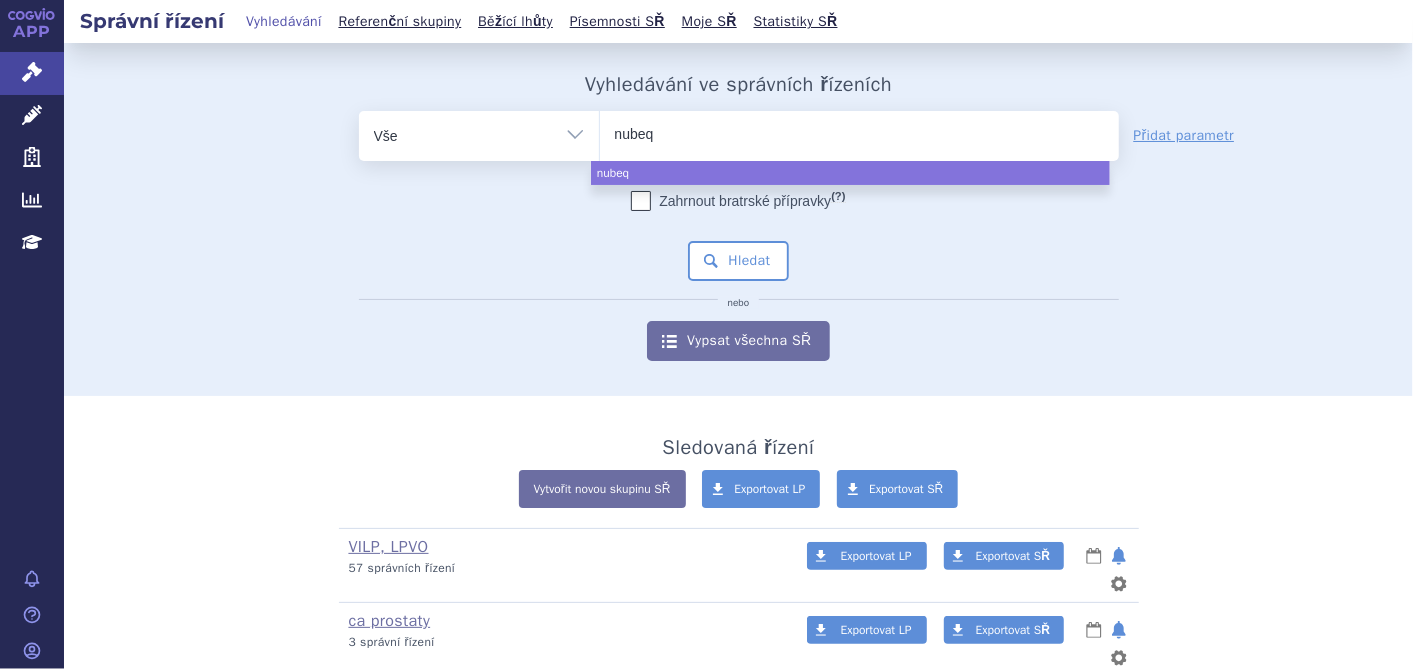 type on "nubeqa" 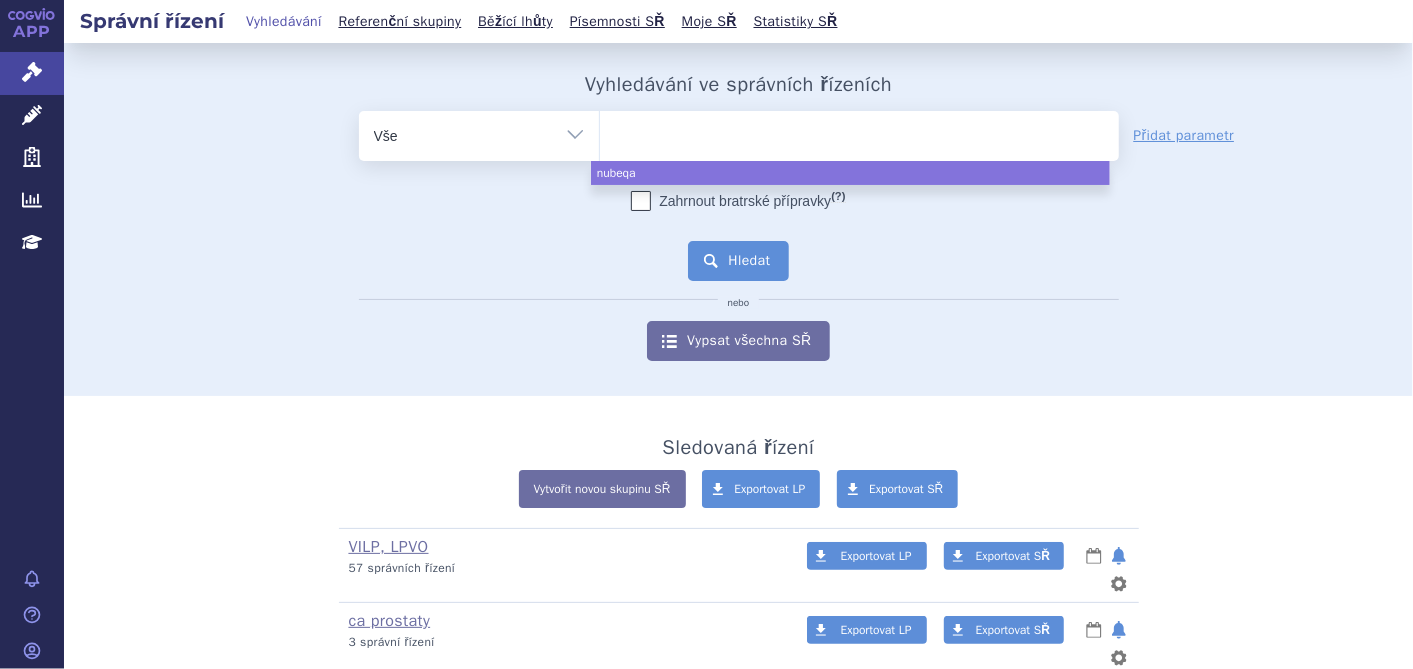 click on "Hledat" at bounding box center (738, 261) 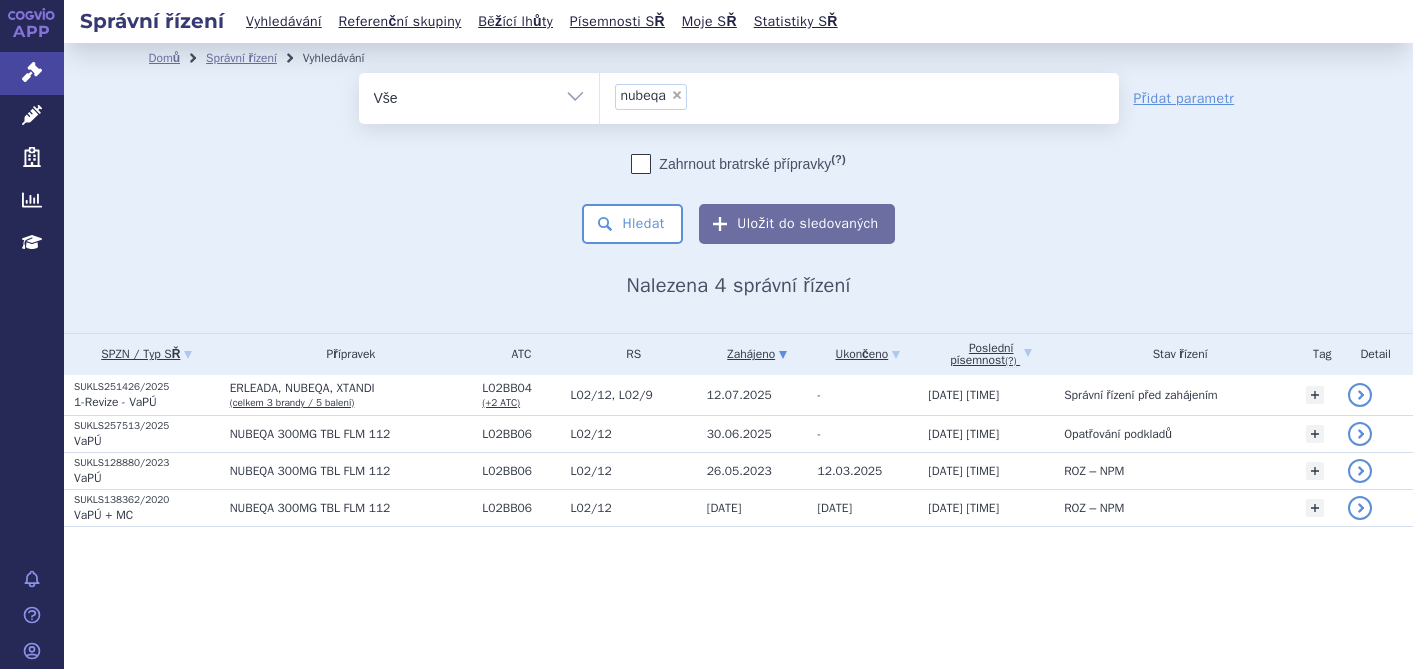 scroll, scrollTop: 0, scrollLeft: 0, axis: both 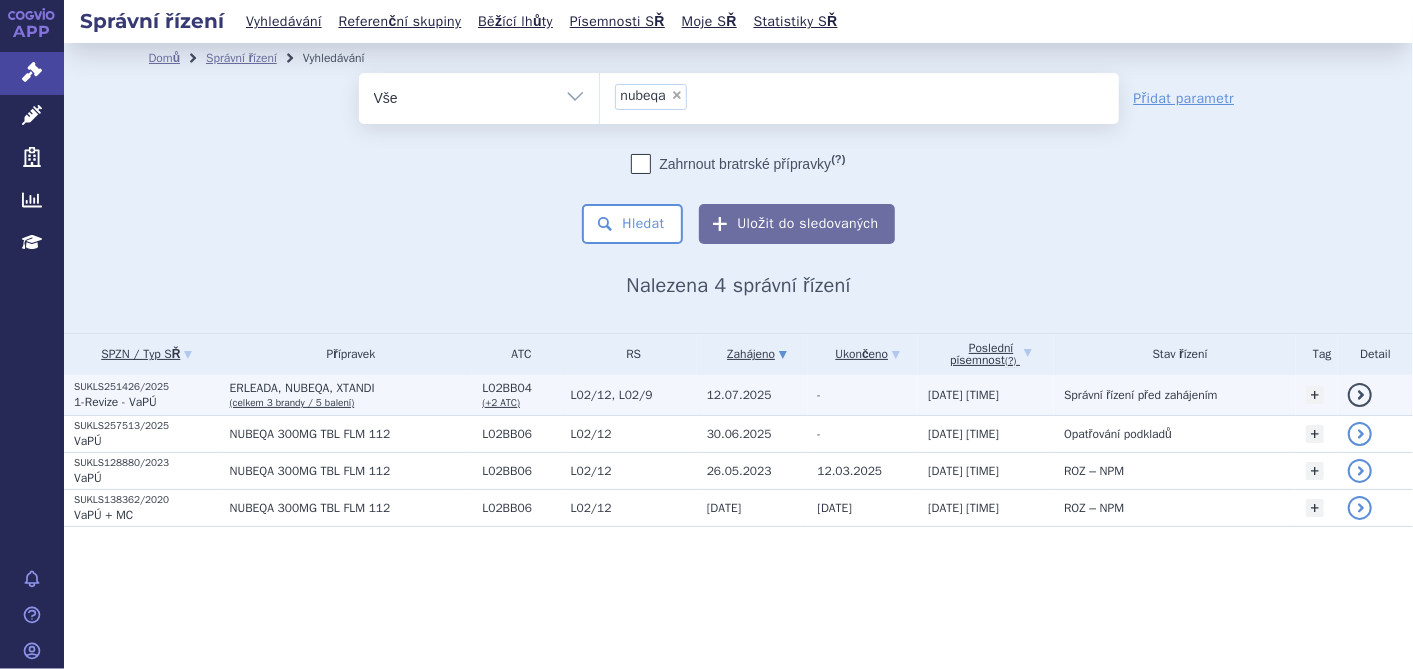 click on "ERLEADA, NUBEQA, XTANDI
(celkem 3 brandy / 5 balení)" at bounding box center (351, 395) 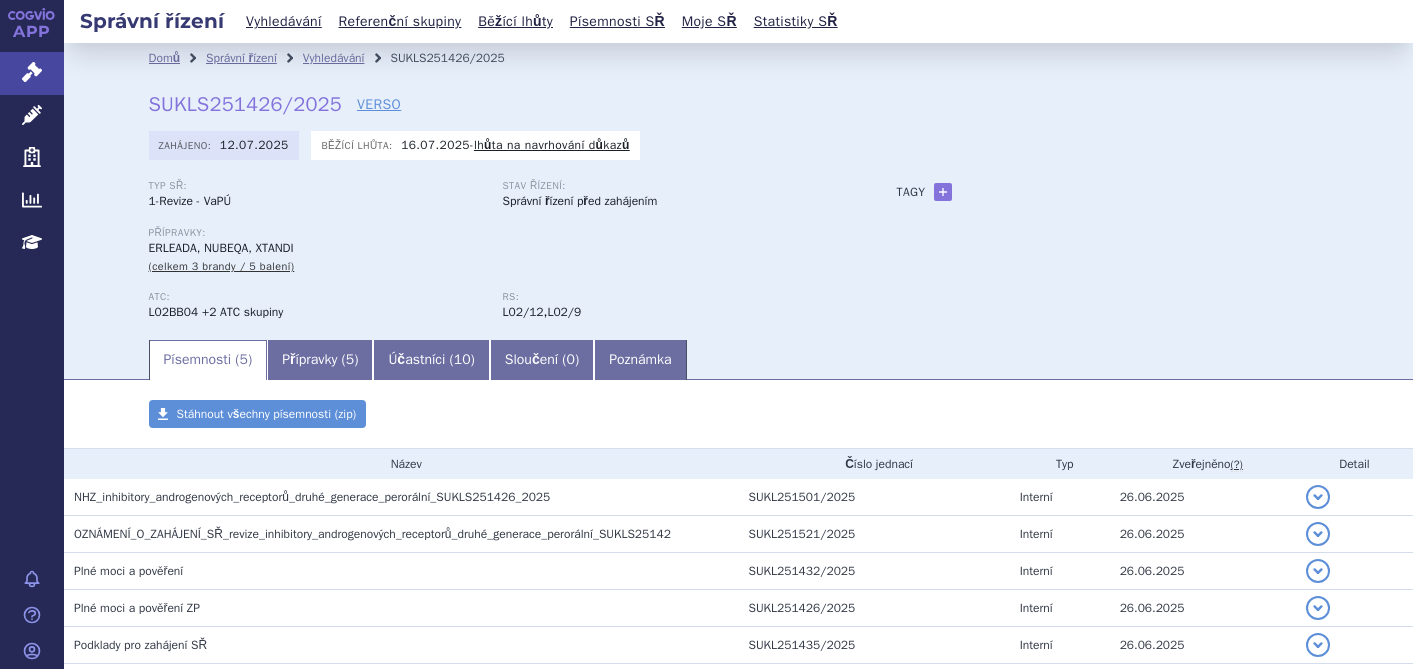 scroll, scrollTop: 0, scrollLeft: 0, axis: both 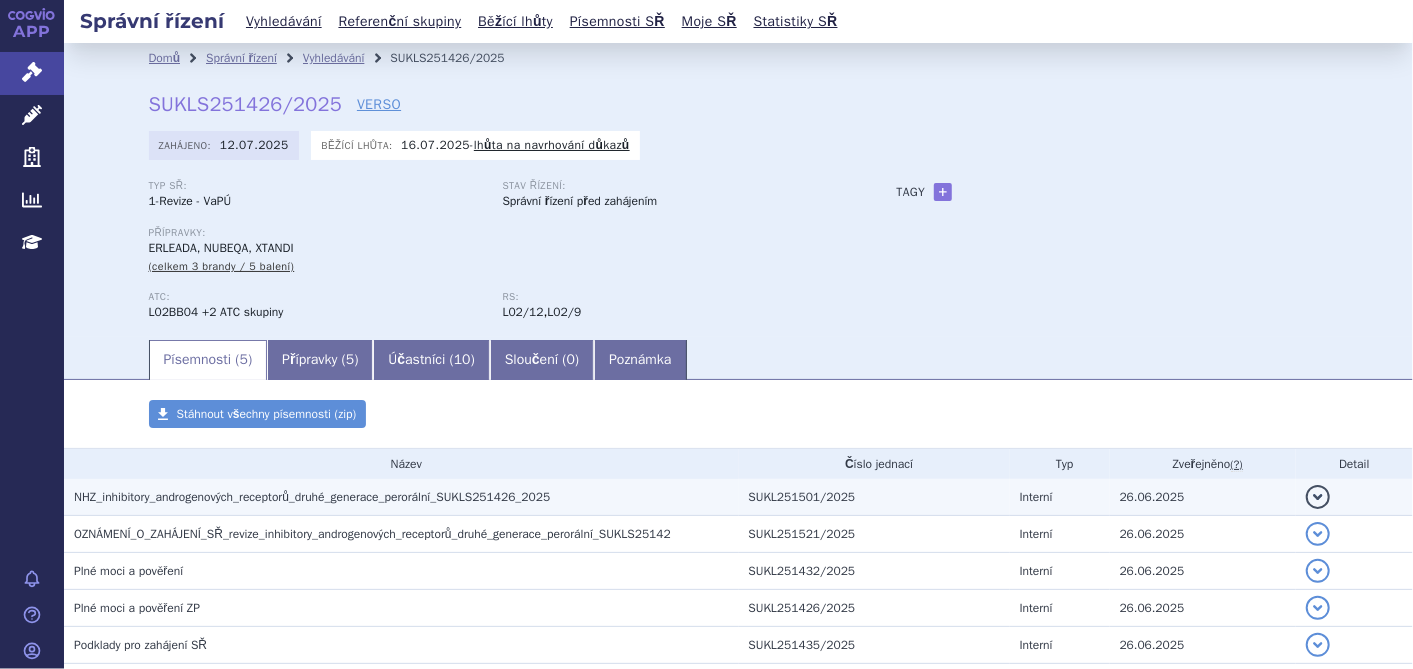 click on "NHZ_inhibitory_androgenových_receptorů_druhé_generace_perorální_SUKLS251426_2025" at bounding box center [312, 497] 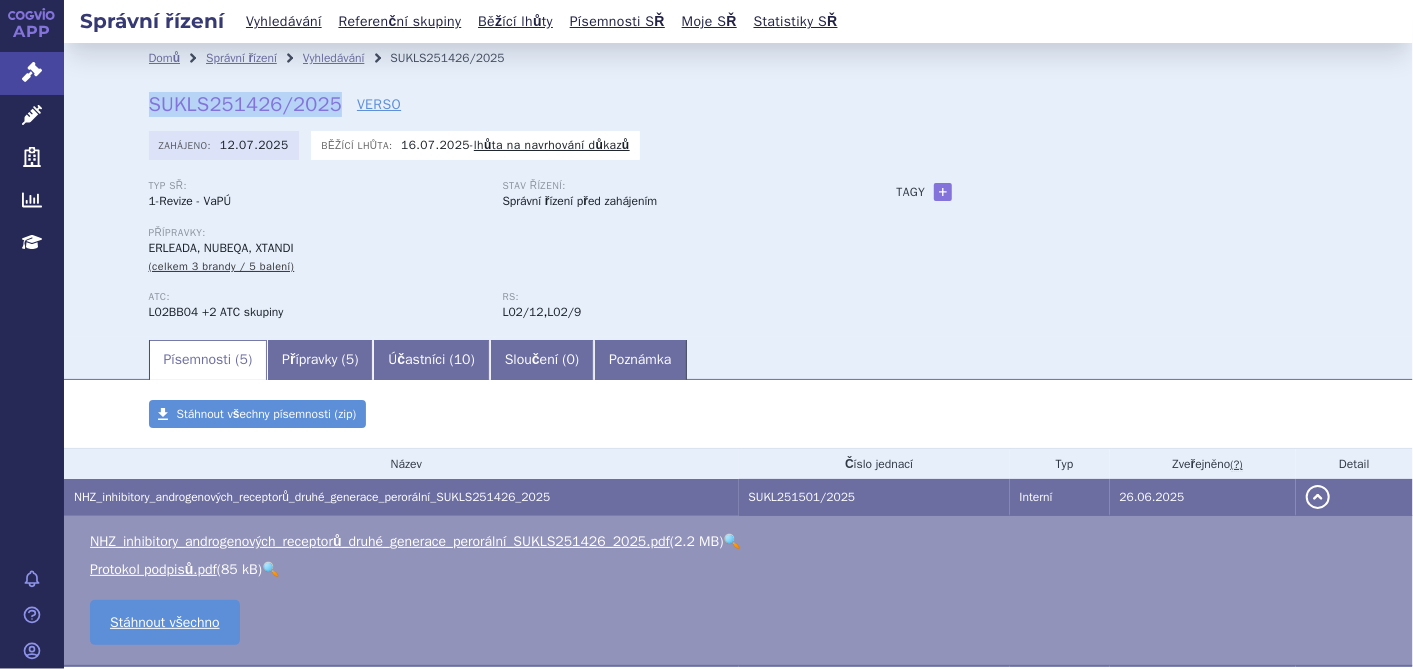 drag, startPoint x: 142, startPoint y: 110, endPoint x: 322, endPoint y: 108, distance: 180.01111 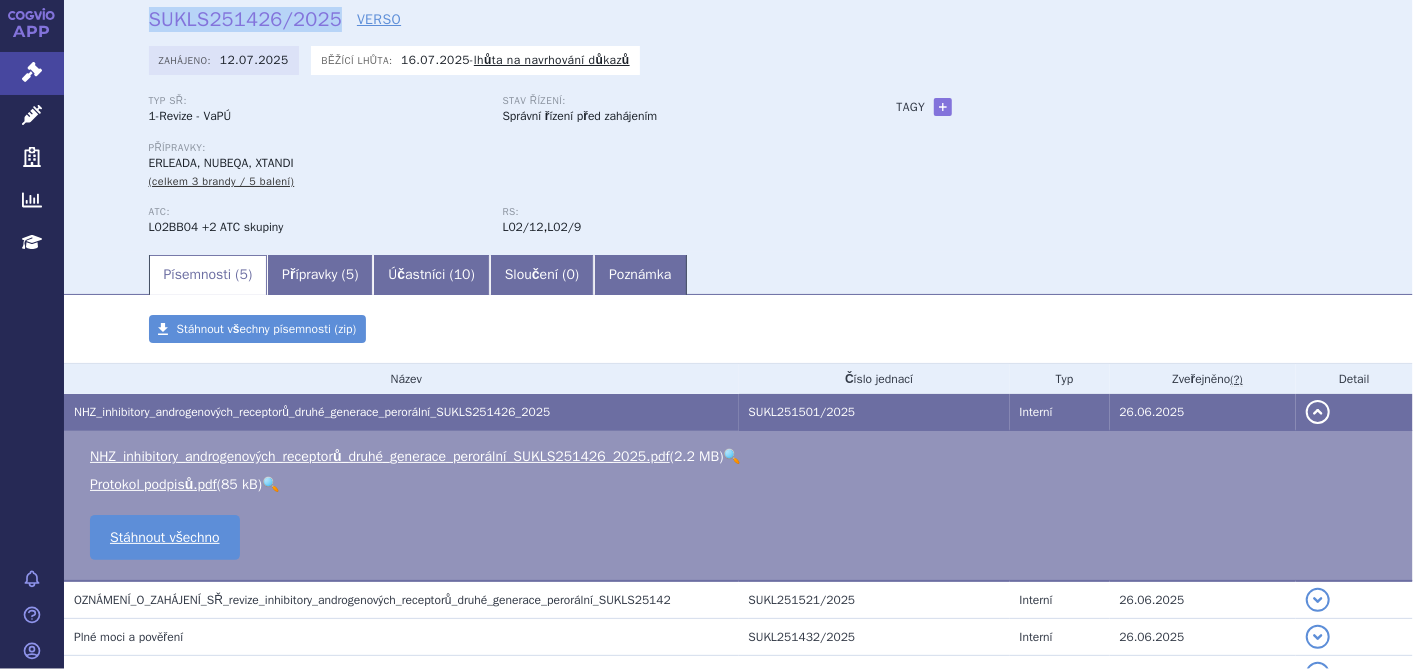 scroll, scrollTop: 111, scrollLeft: 0, axis: vertical 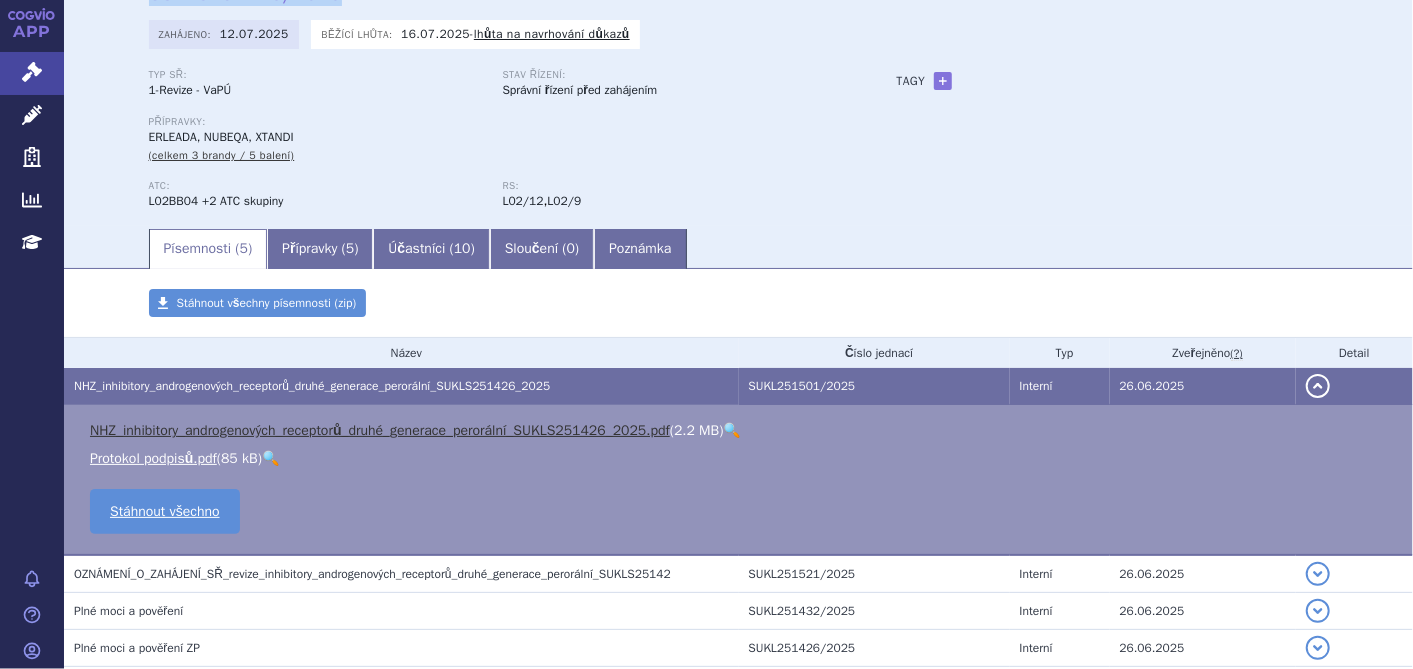 click on "NHZ_inhibitory_androgenových_receptorů_druhé_generace_perorální_SUKLS251426_2025.pdf" at bounding box center [380, 430] 